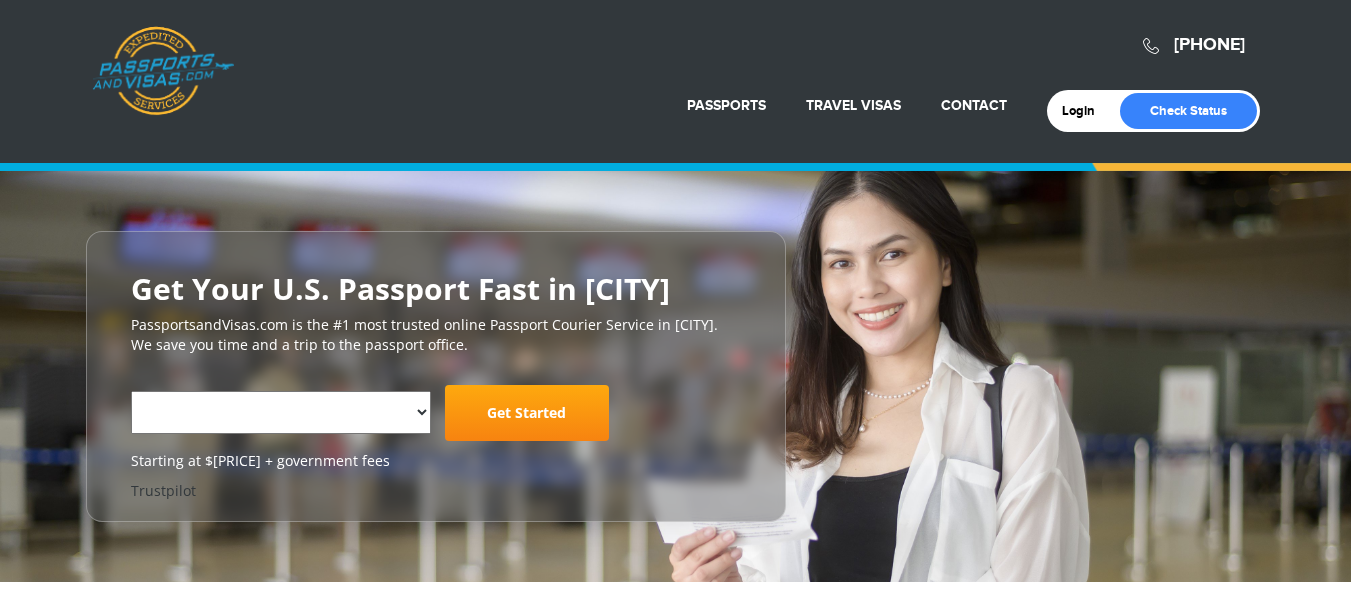 scroll, scrollTop: 0, scrollLeft: 0, axis: both 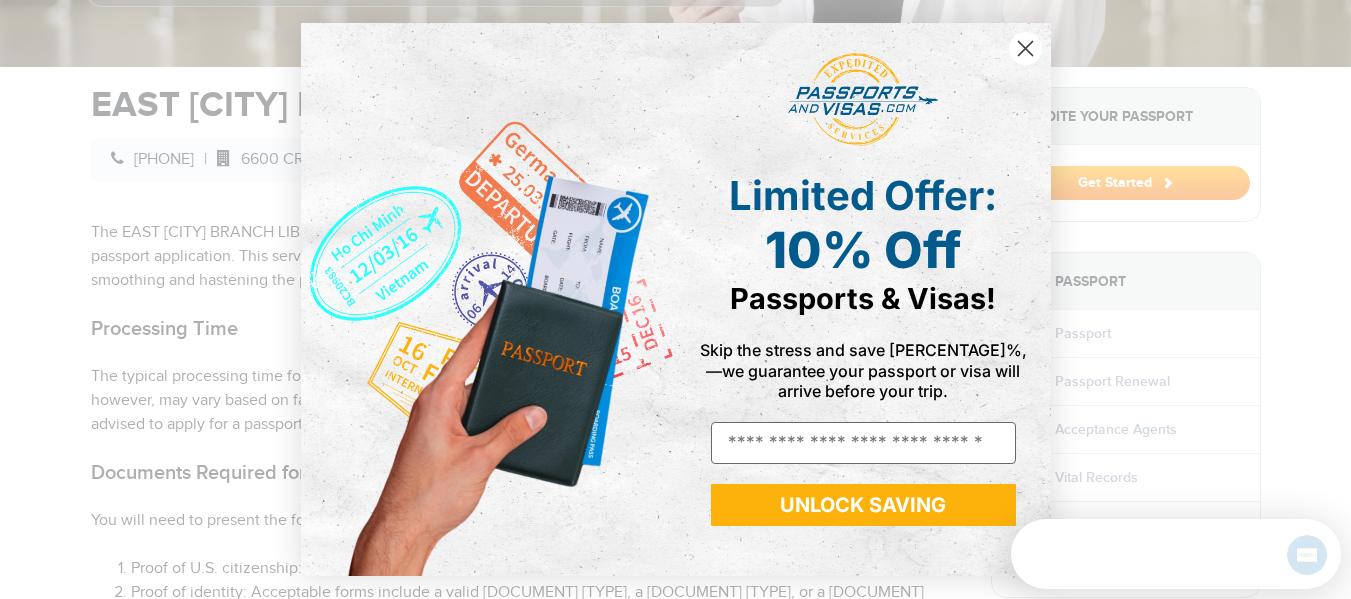 click at bounding box center [1025, 48] 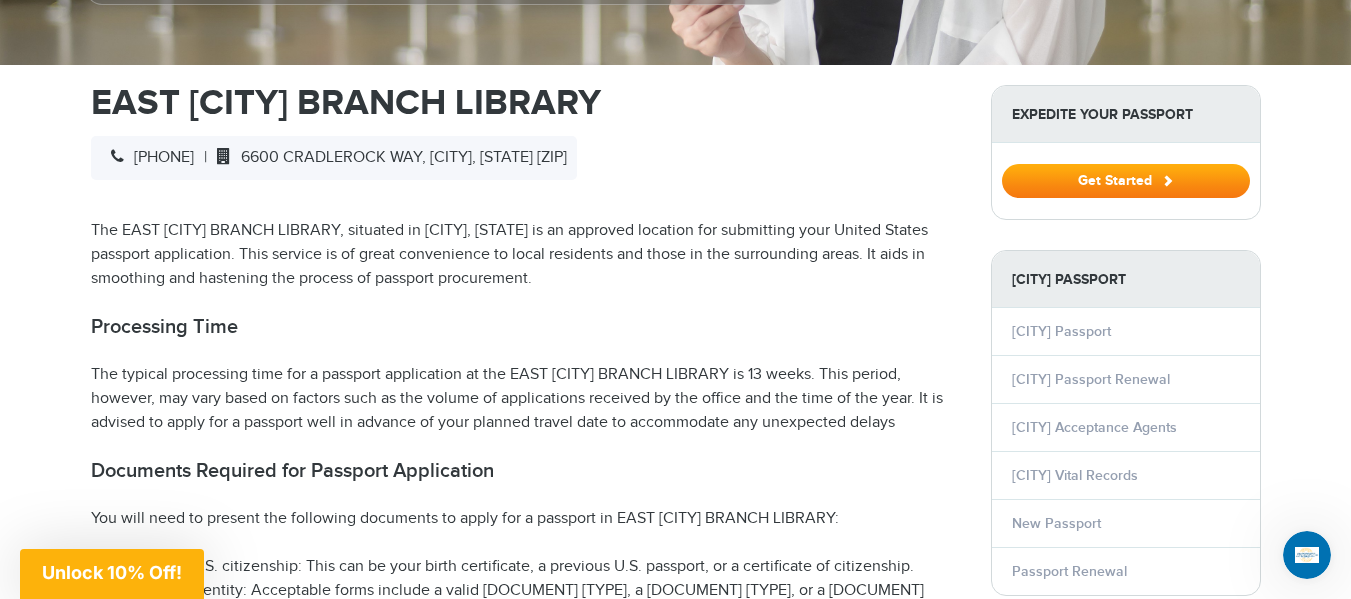 scroll, scrollTop: 595, scrollLeft: 0, axis: vertical 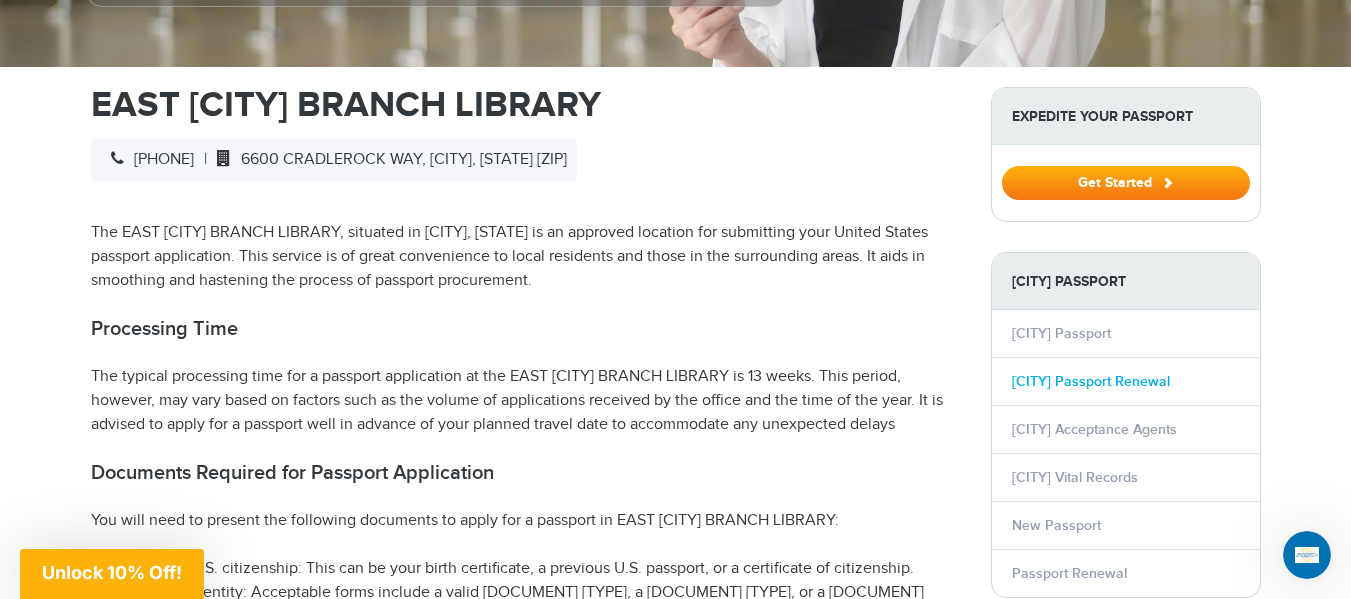click on "Columbia Passport Renewal" at bounding box center [1091, 381] 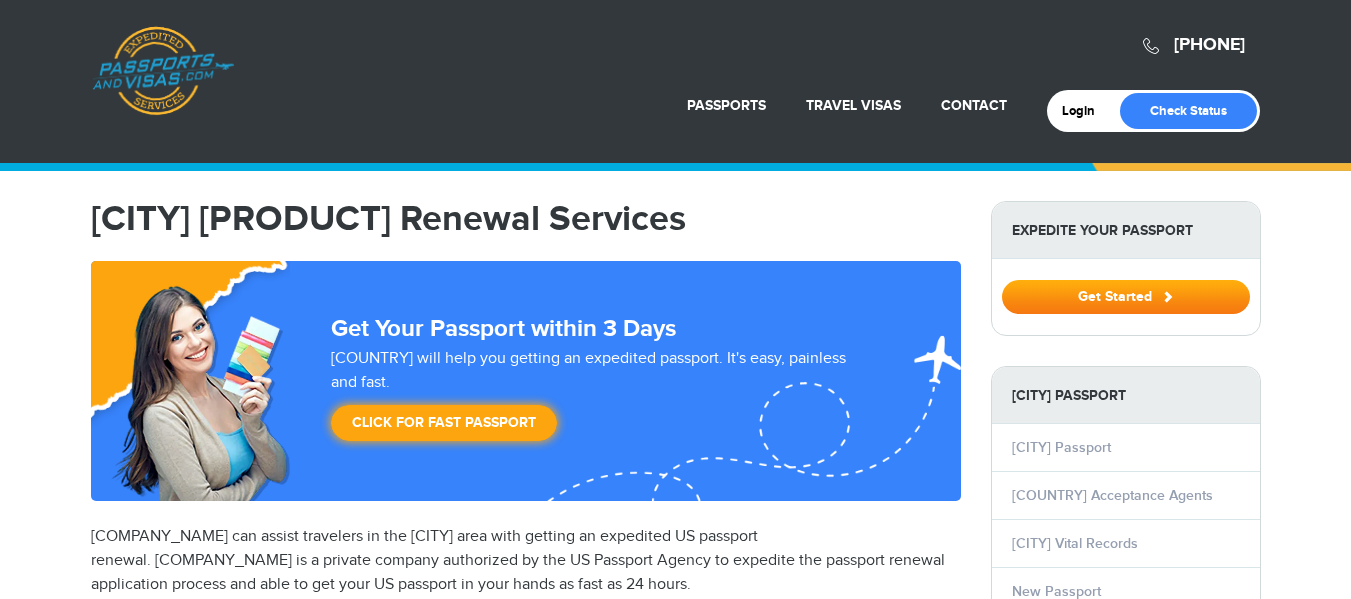 scroll, scrollTop: 0, scrollLeft: 0, axis: both 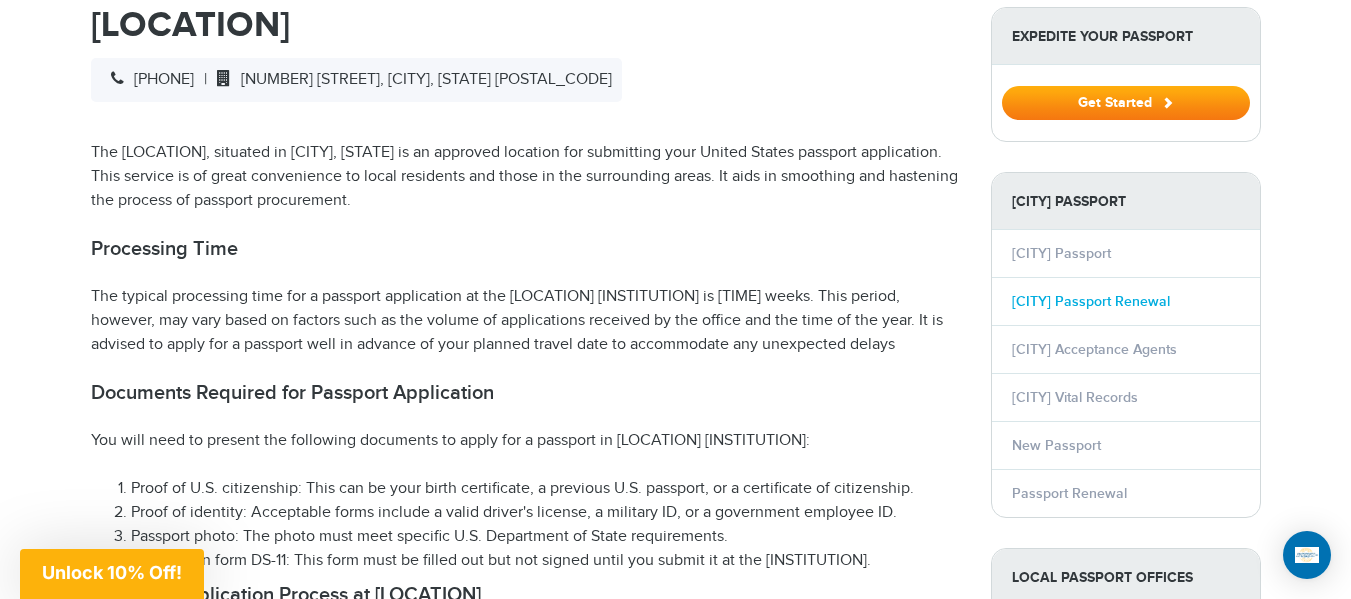 click on "Columbia Passport Renewal" at bounding box center [1091, 301] 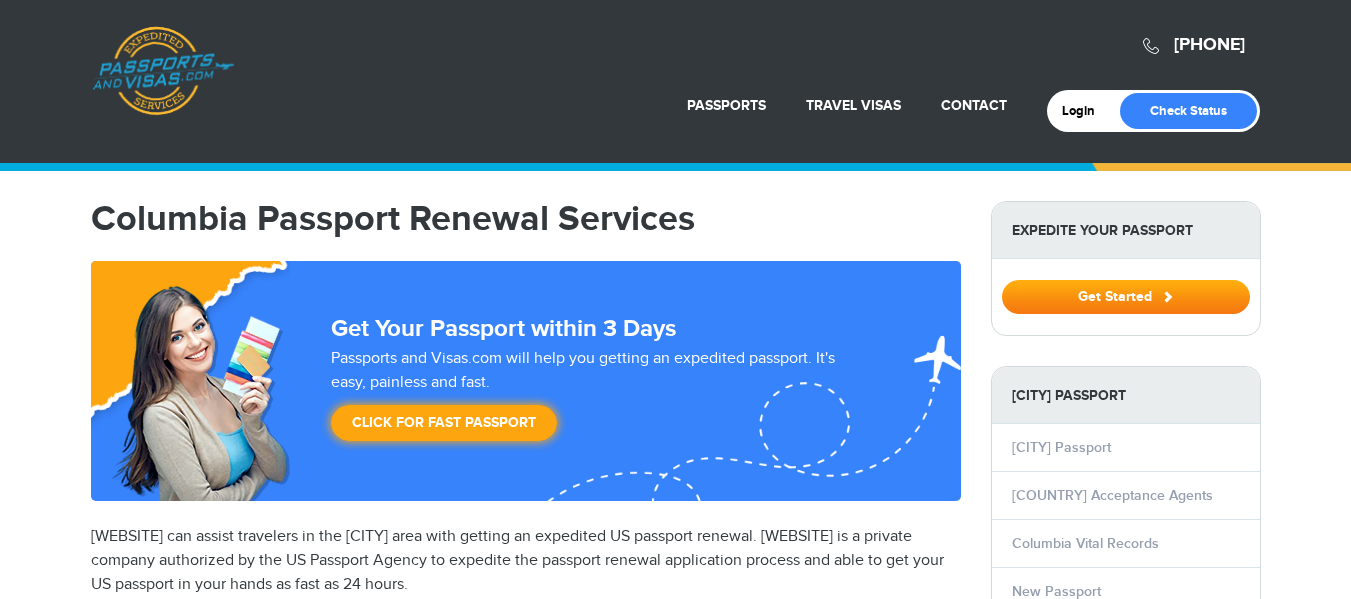 scroll, scrollTop: 0, scrollLeft: 0, axis: both 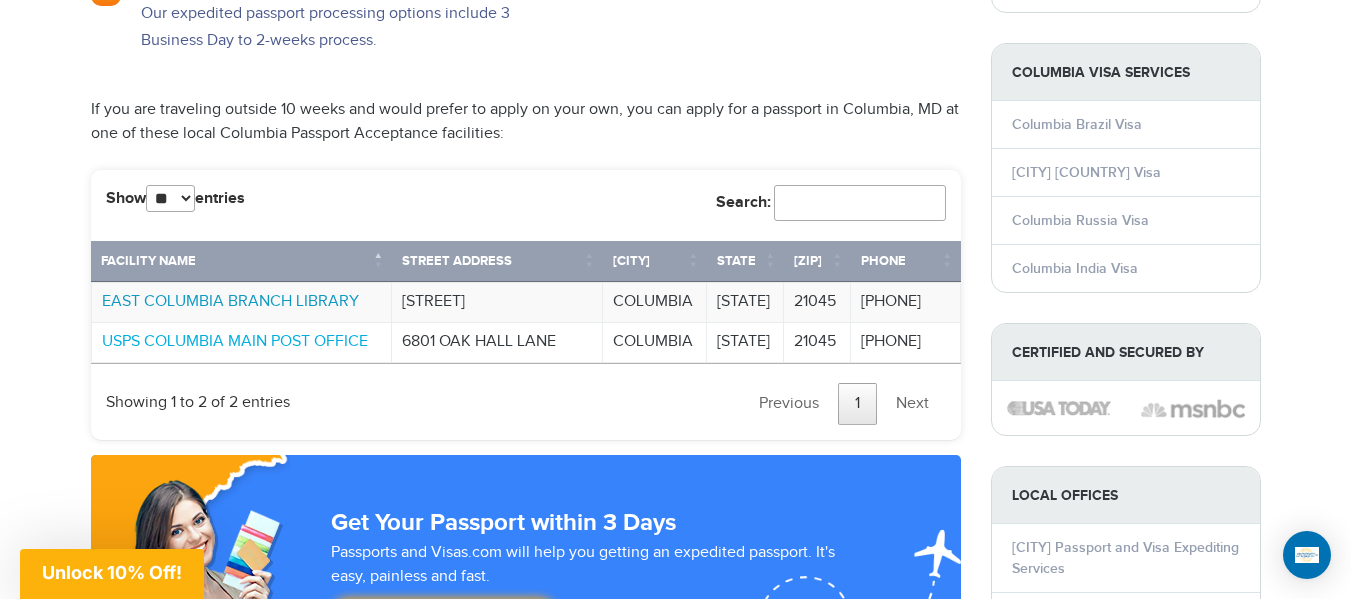 click on "EAST COLUMBIA BRANCH LIBRARY" at bounding box center (230, 301) 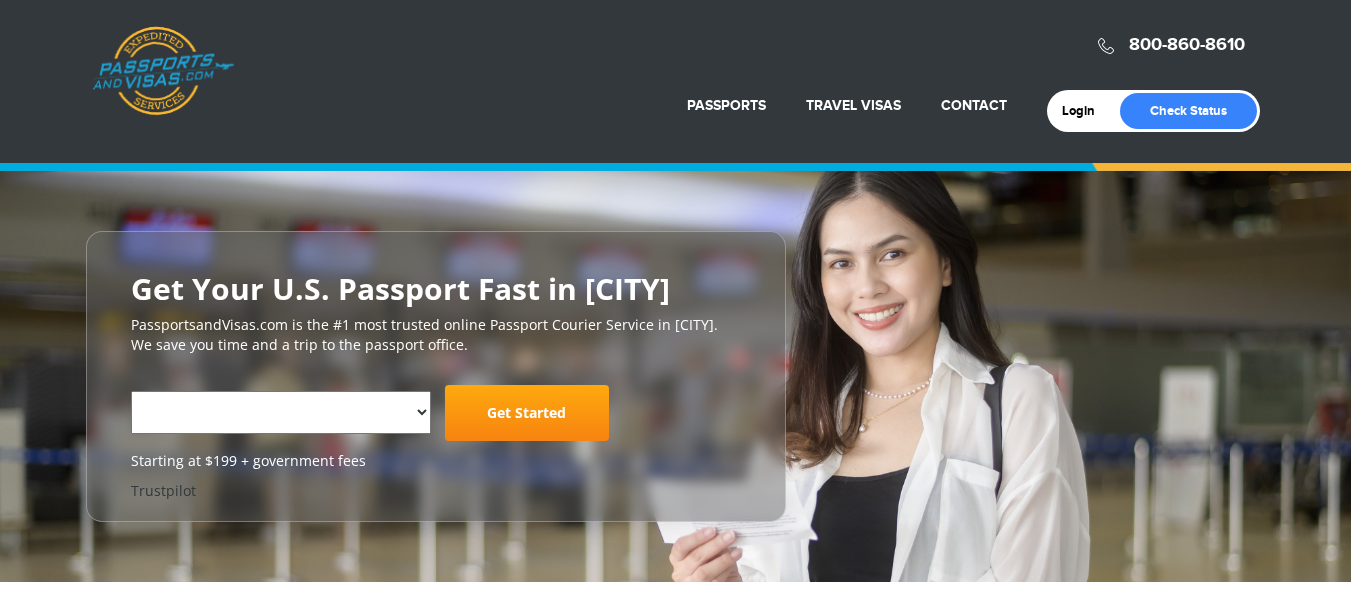 scroll, scrollTop: 0, scrollLeft: 0, axis: both 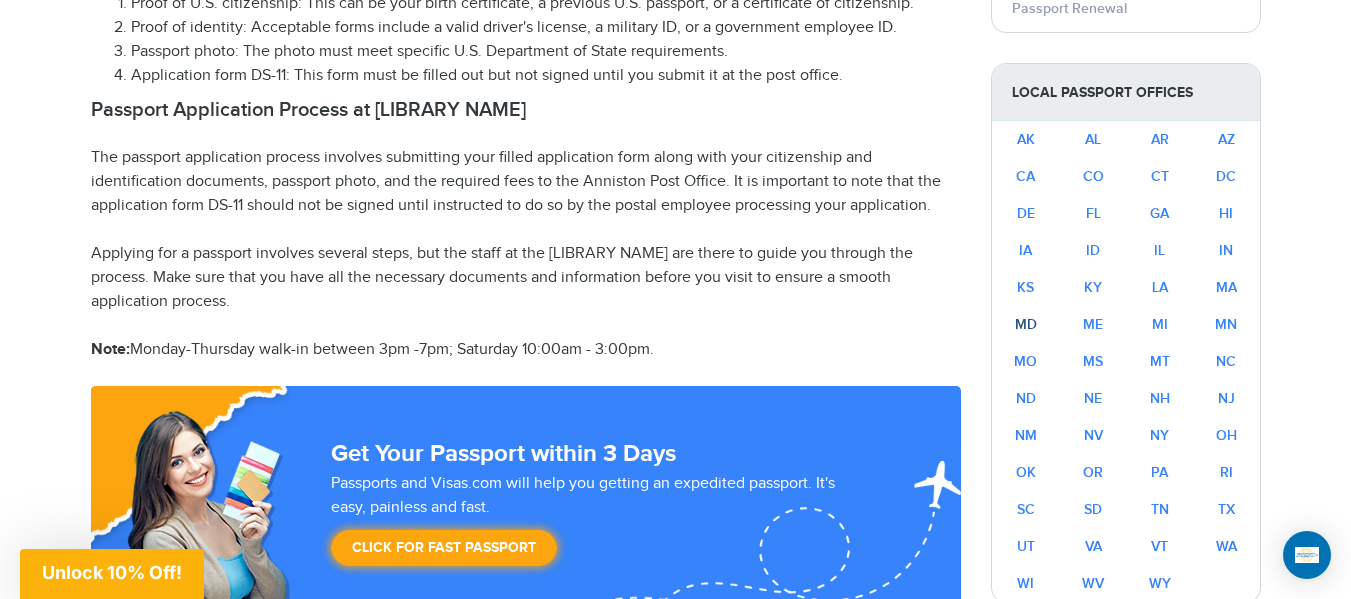 click on "MD" at bounding box center [1026, 324] 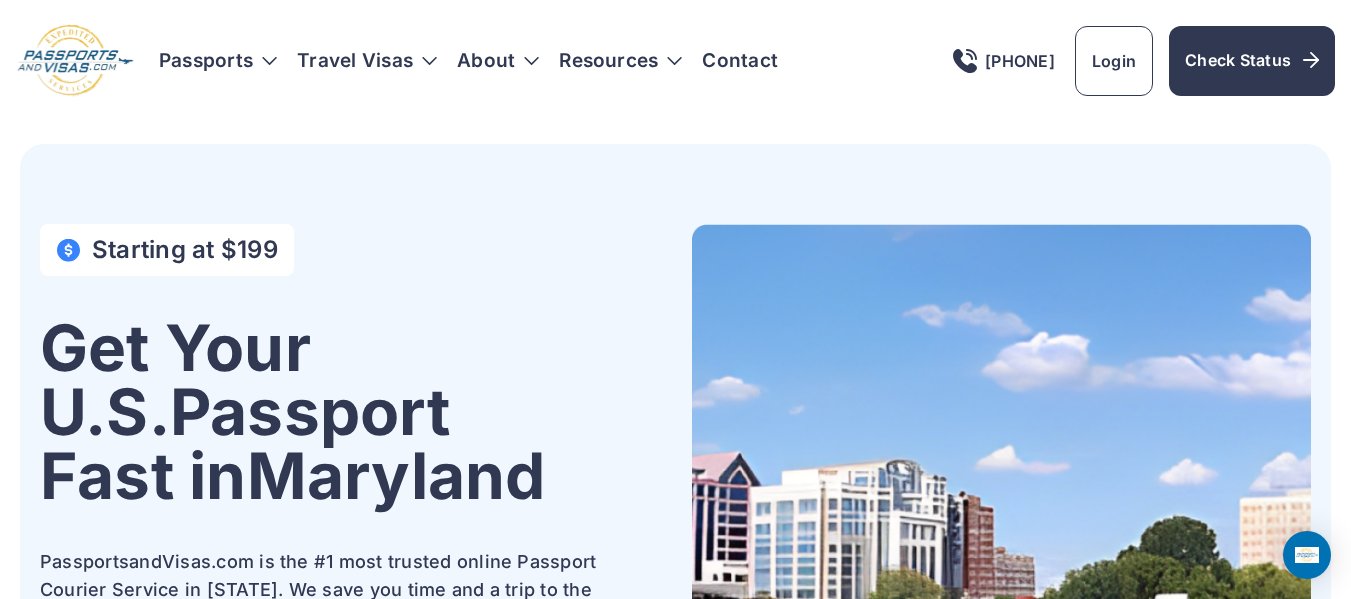 scroll, scrollTop: 0, scrollLeft: 0, axis: both 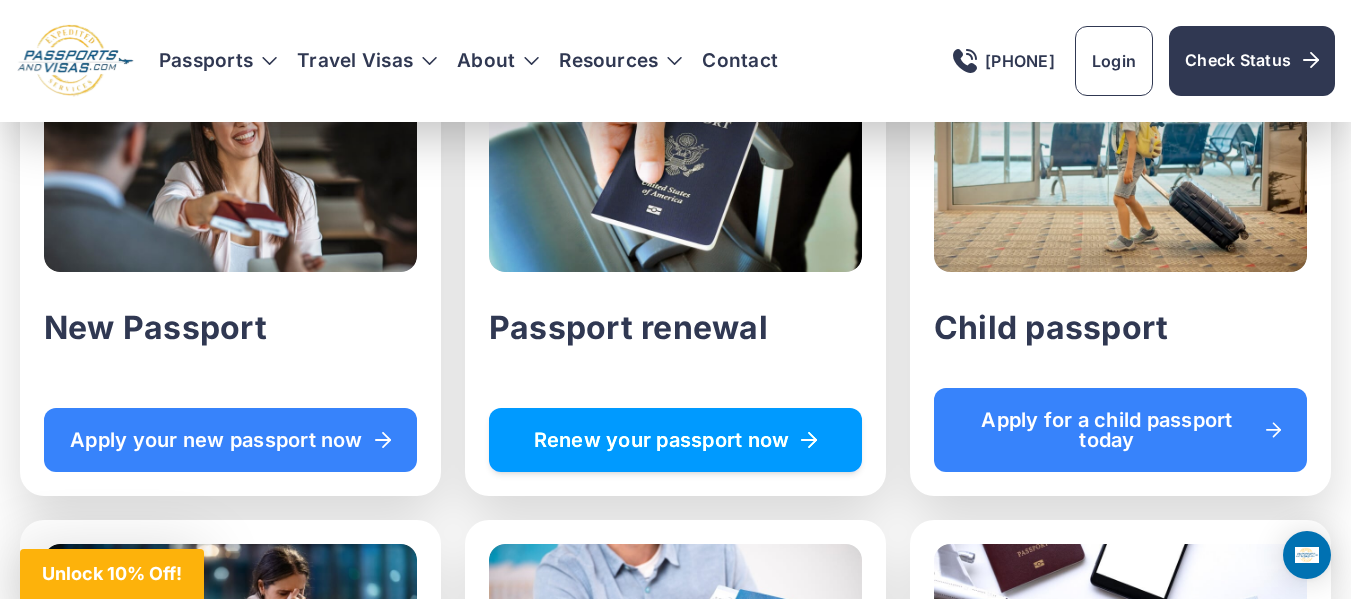 click on "Renew your passport now" at bounding box center (675, 440) 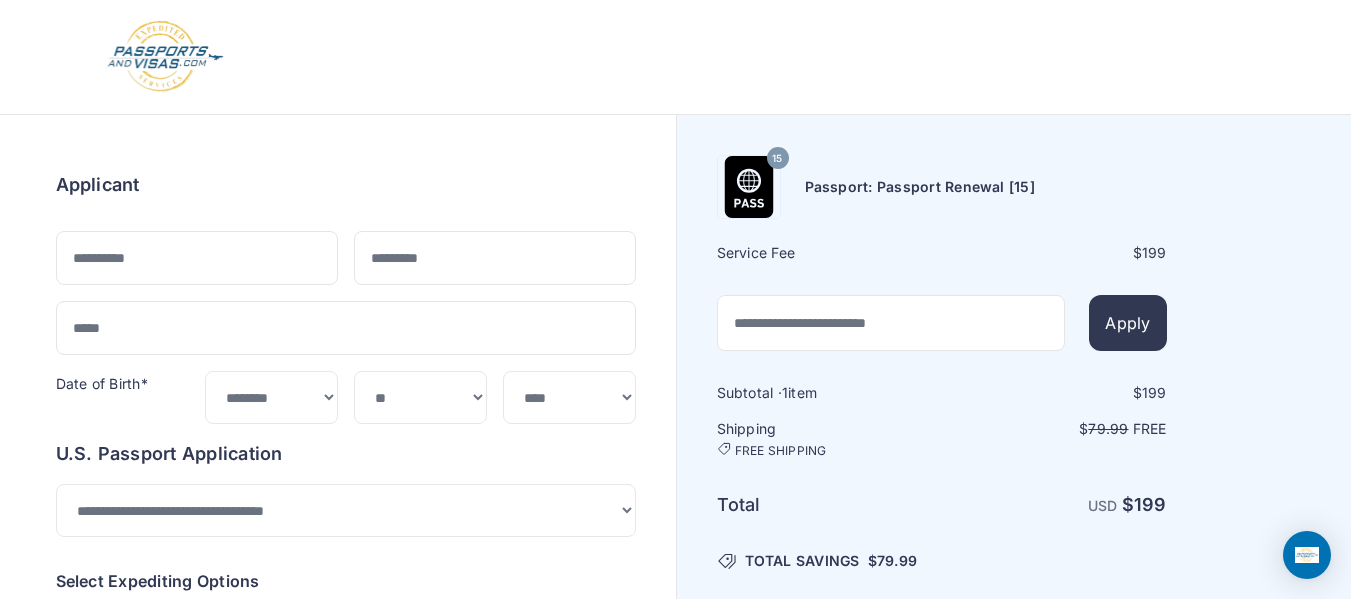 scroll, scrollTop: 0, scrollLeft: 0, axis: both 